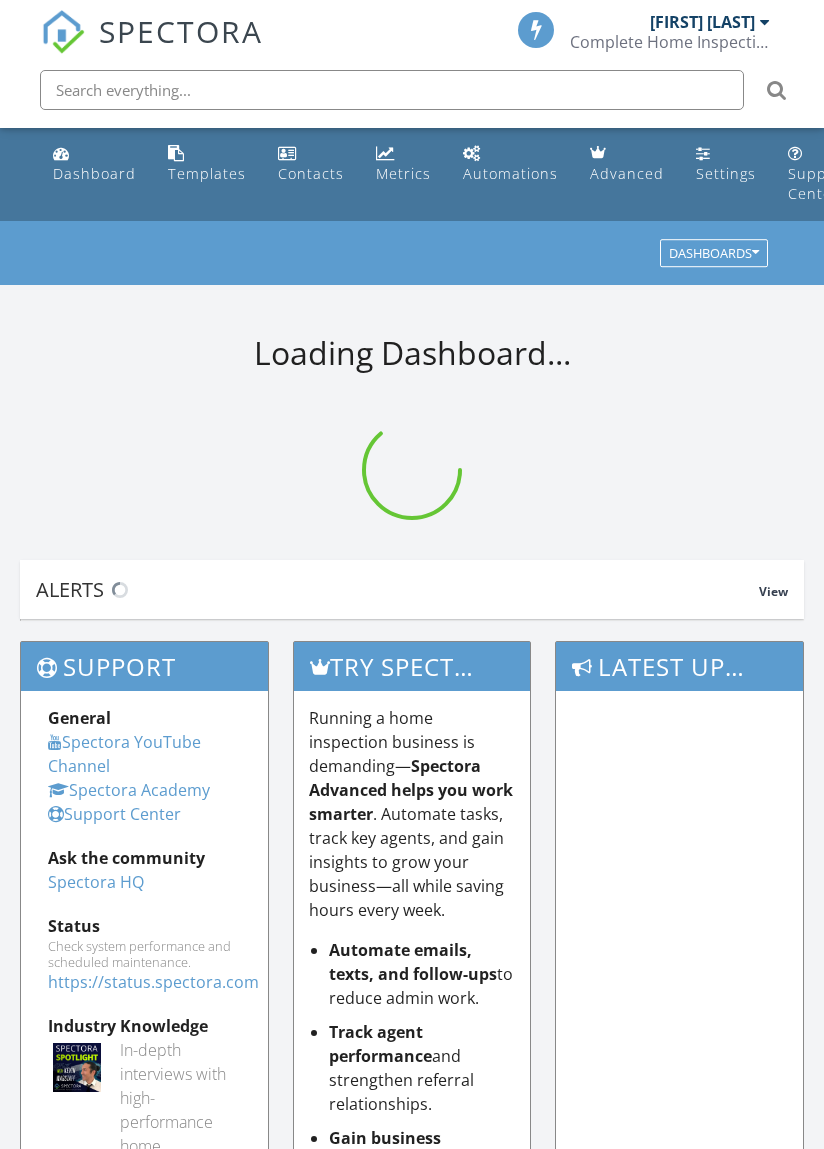 scroll, scrollTop: 0, scrollLeft: 0, axis: both 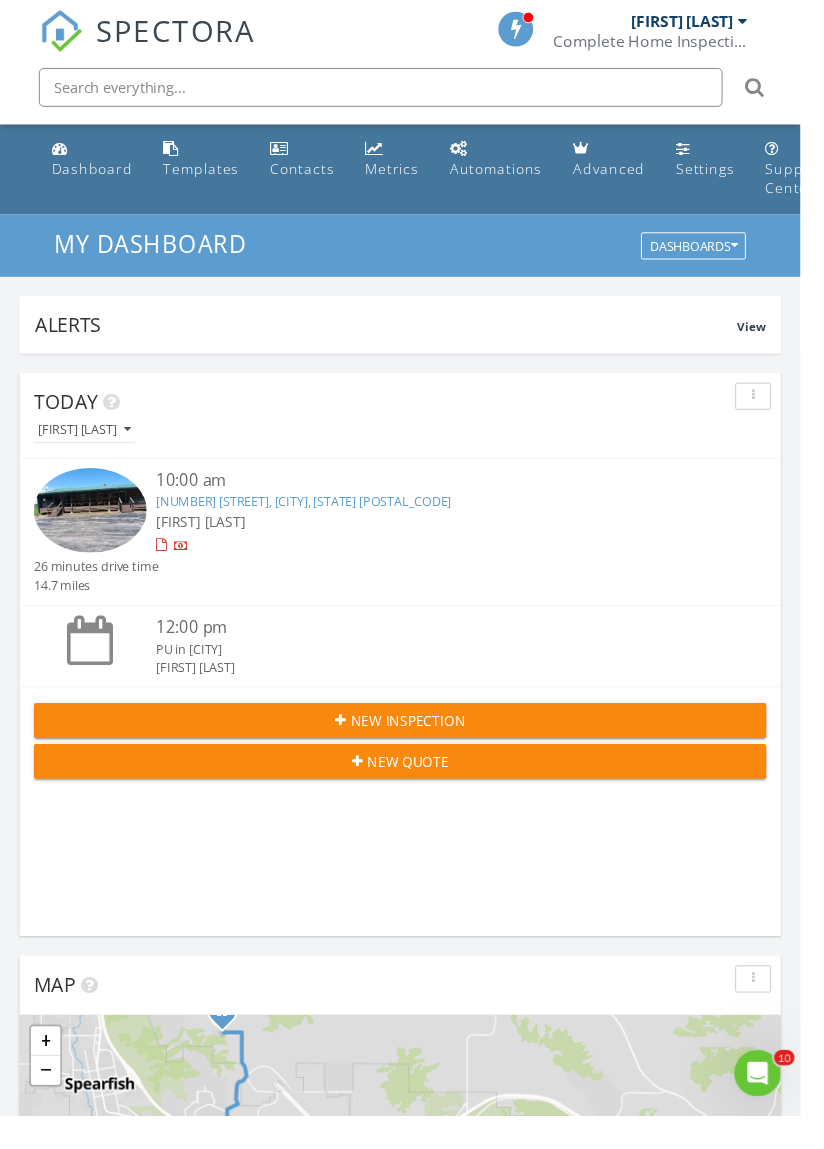 click at bounding box center (93, 525) 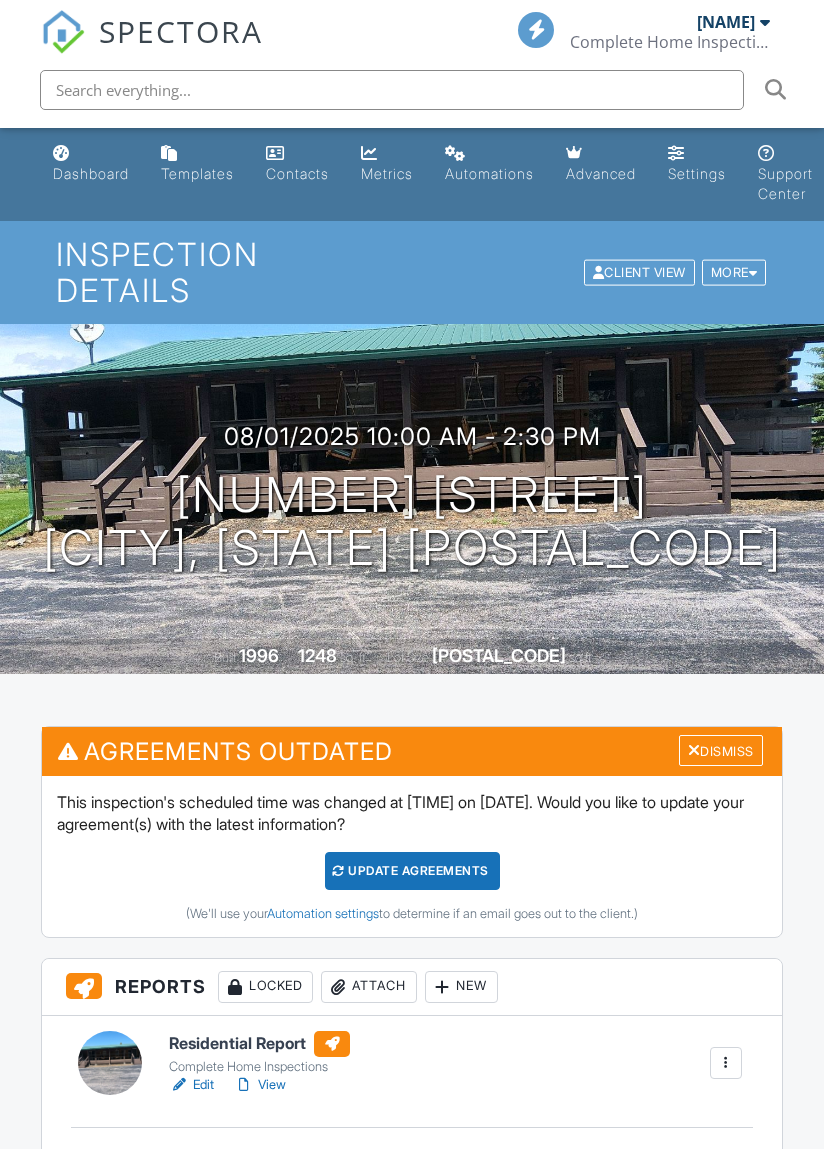 scroll, scrollTop: 0, scrollLeft: 0, axis: both 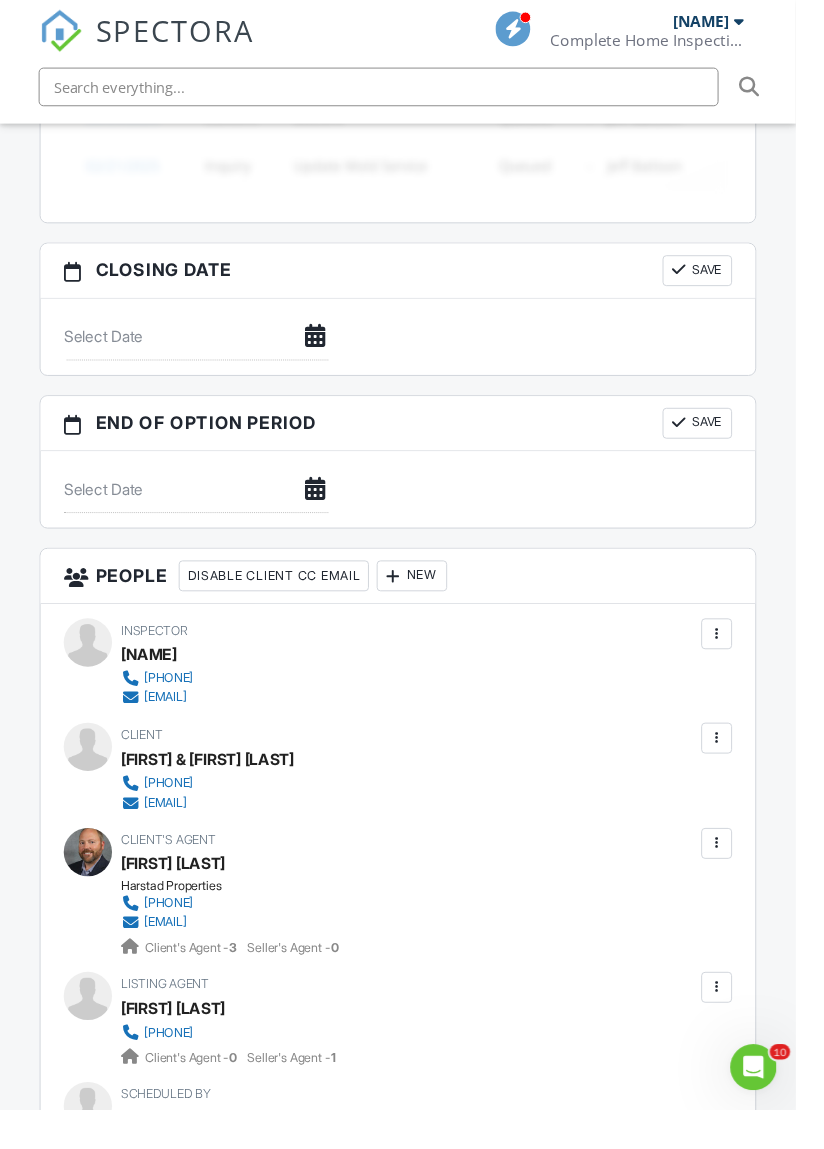 click at bounding box center (742, 764) 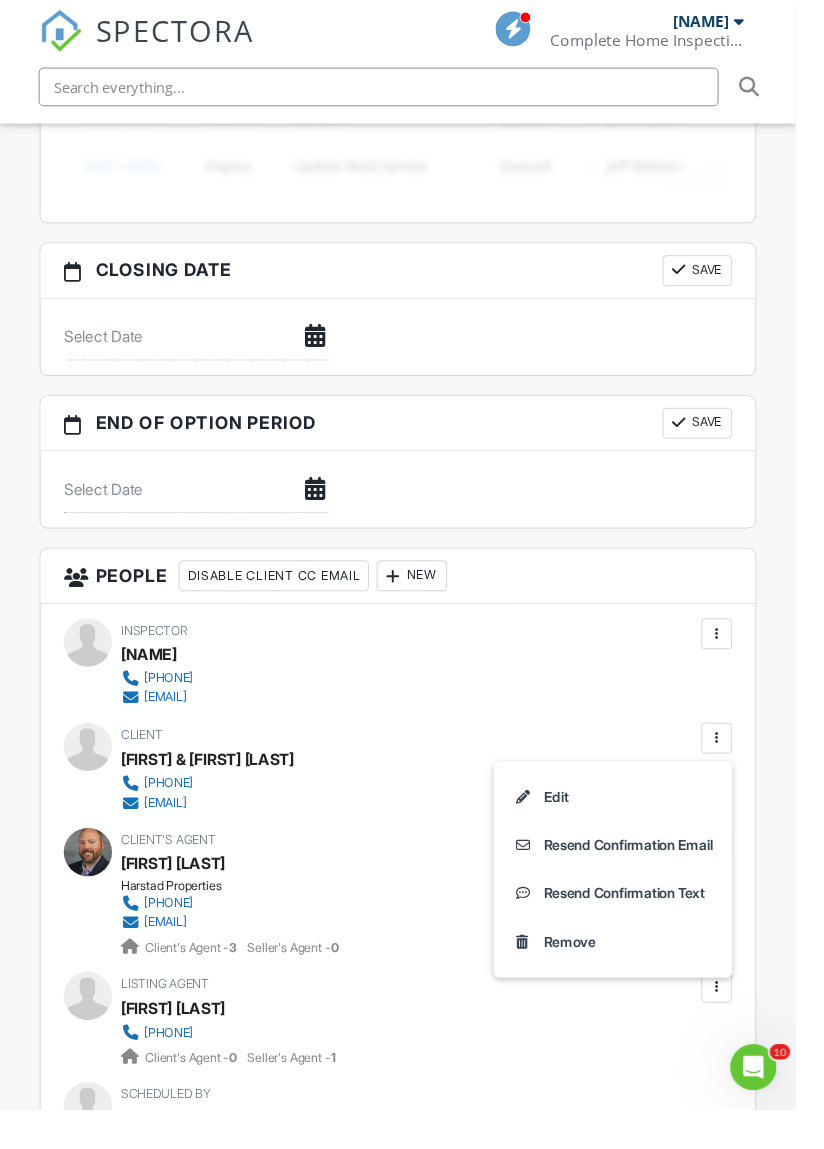 click on "Edit" at bounding box center [634, 825] 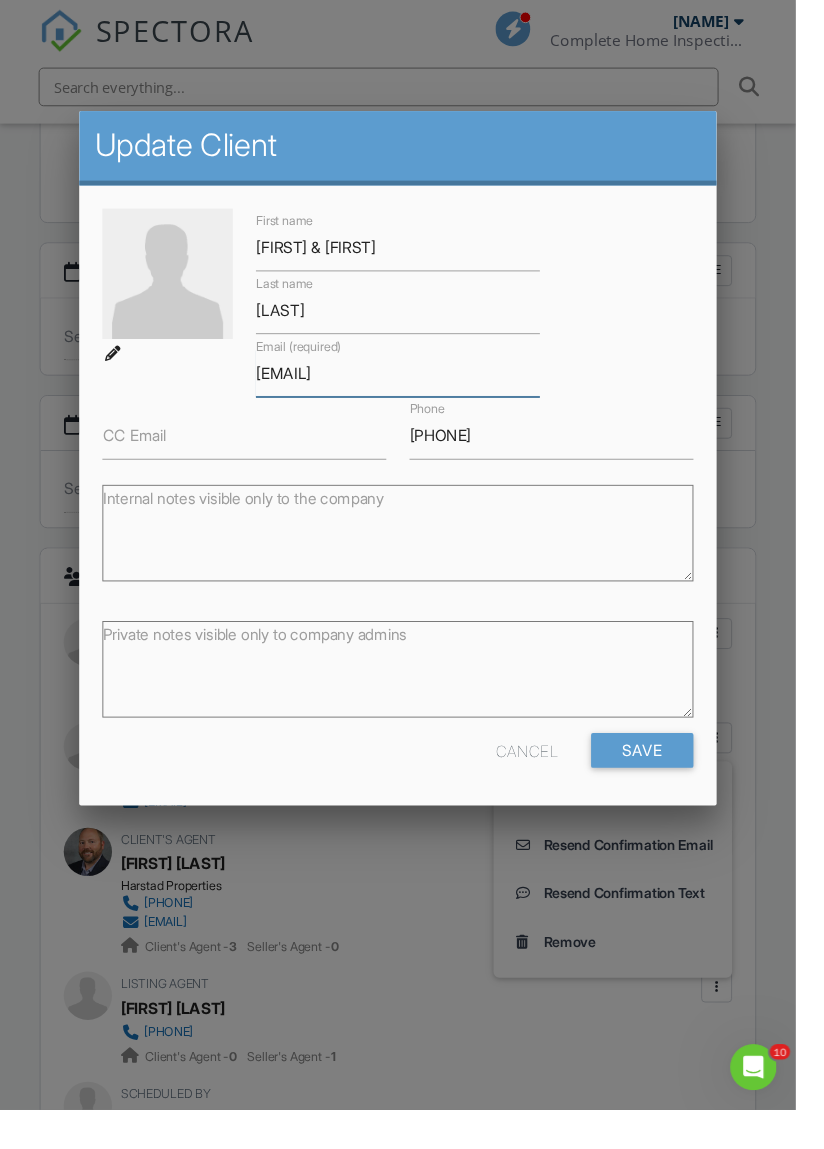 click on "[EMAIL]" at bounding box center [412, 386] 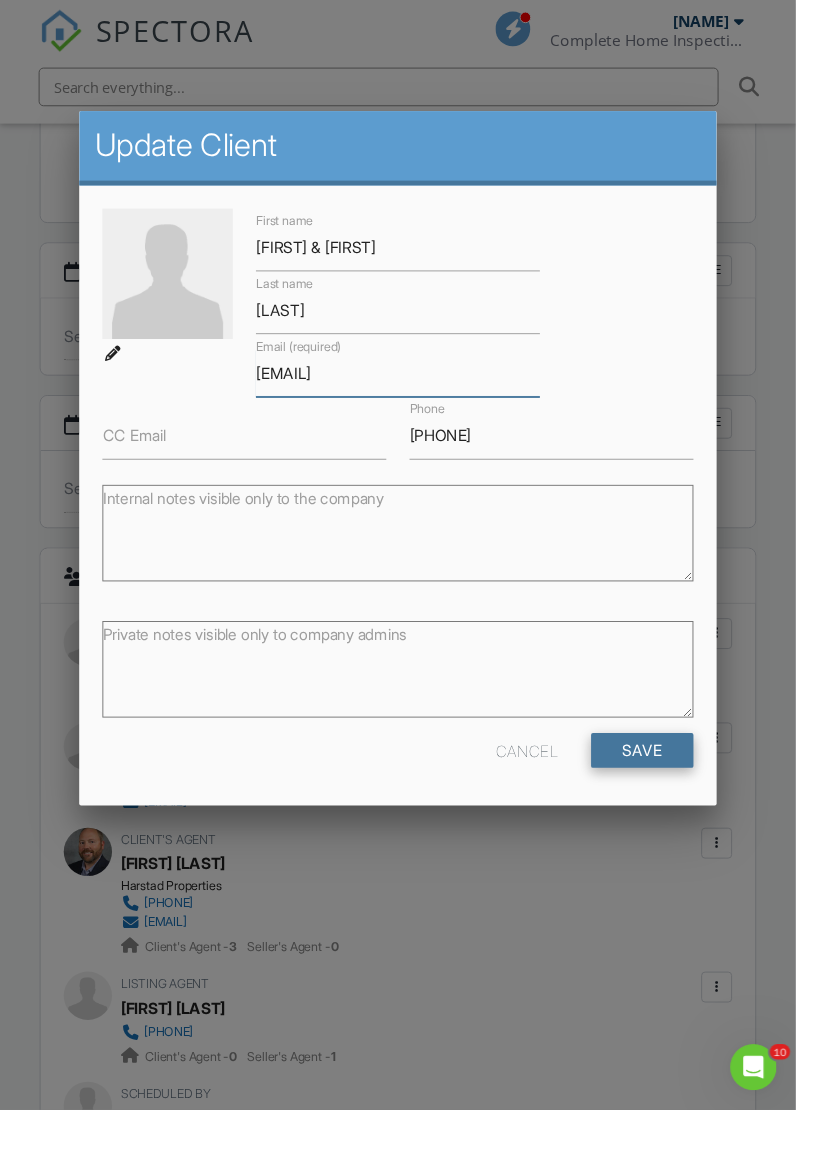 type on "[EMAIL]" 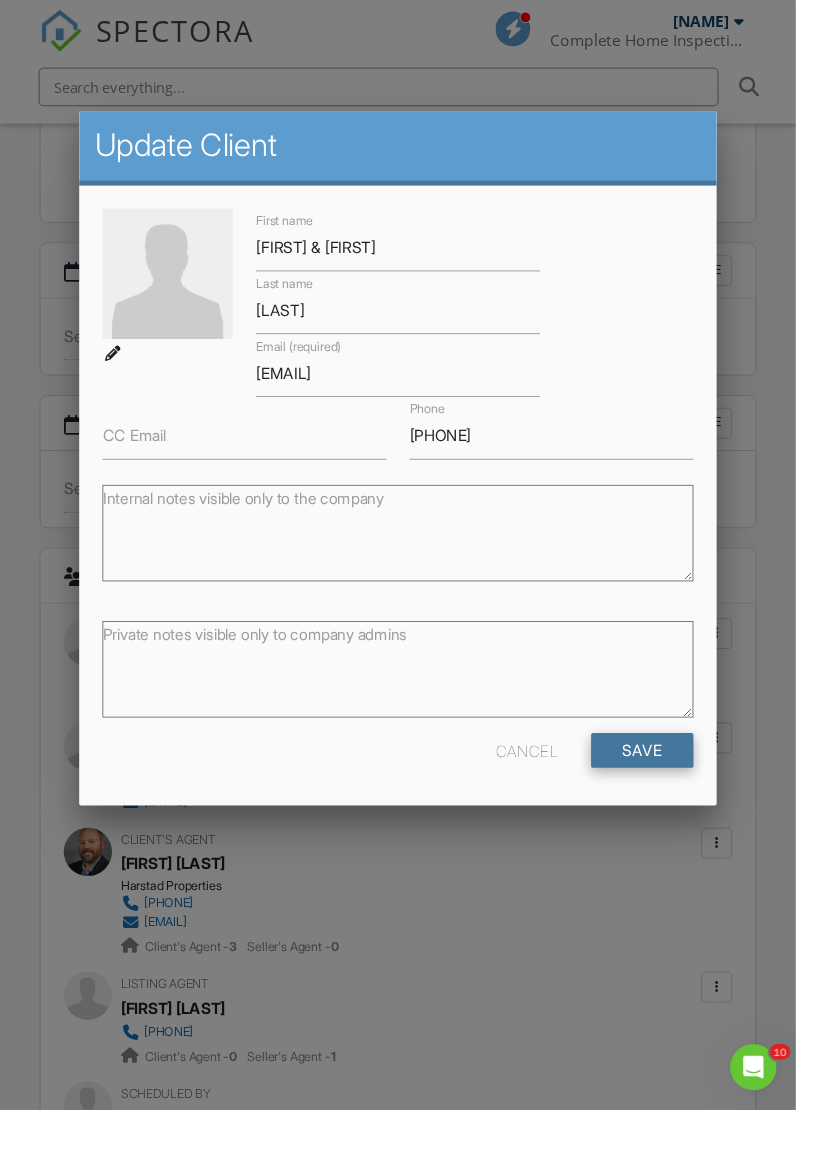 click on "Save" at bounding box center (665, 777) 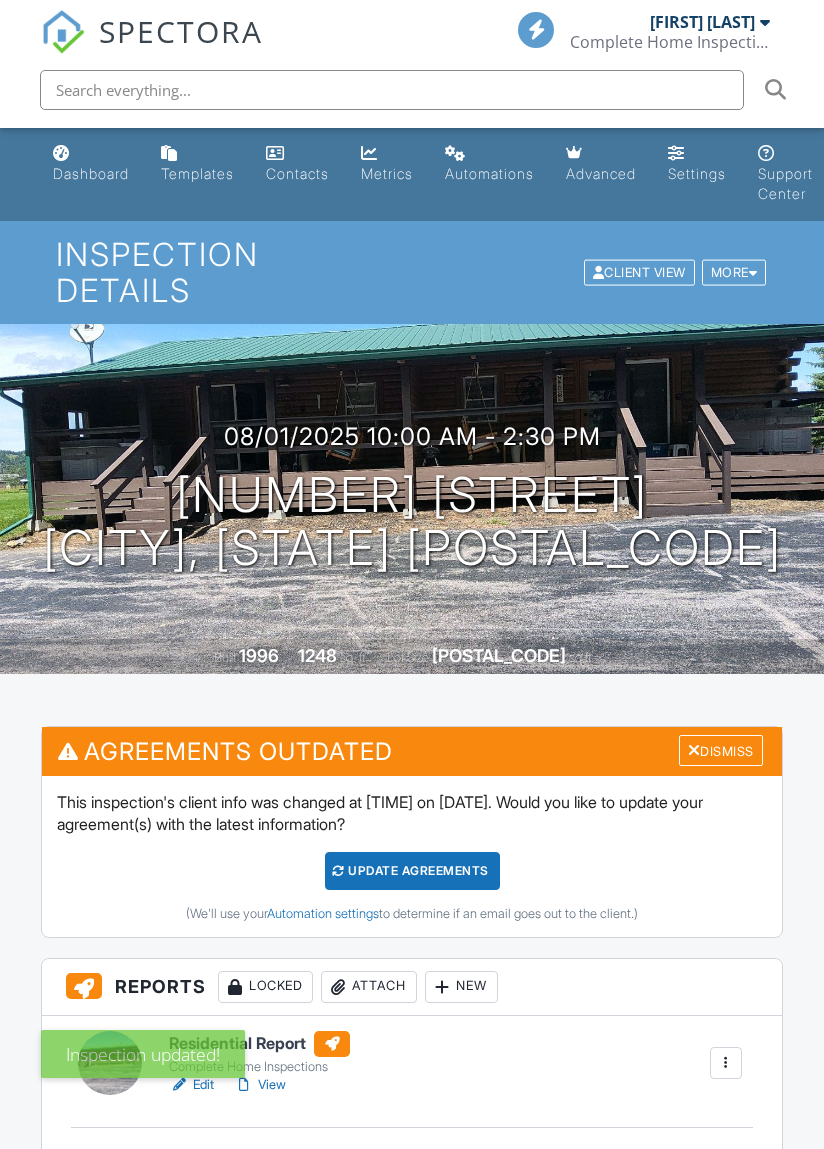 scroll, scrollTop: 0, scrollLeft: 0, axis: both 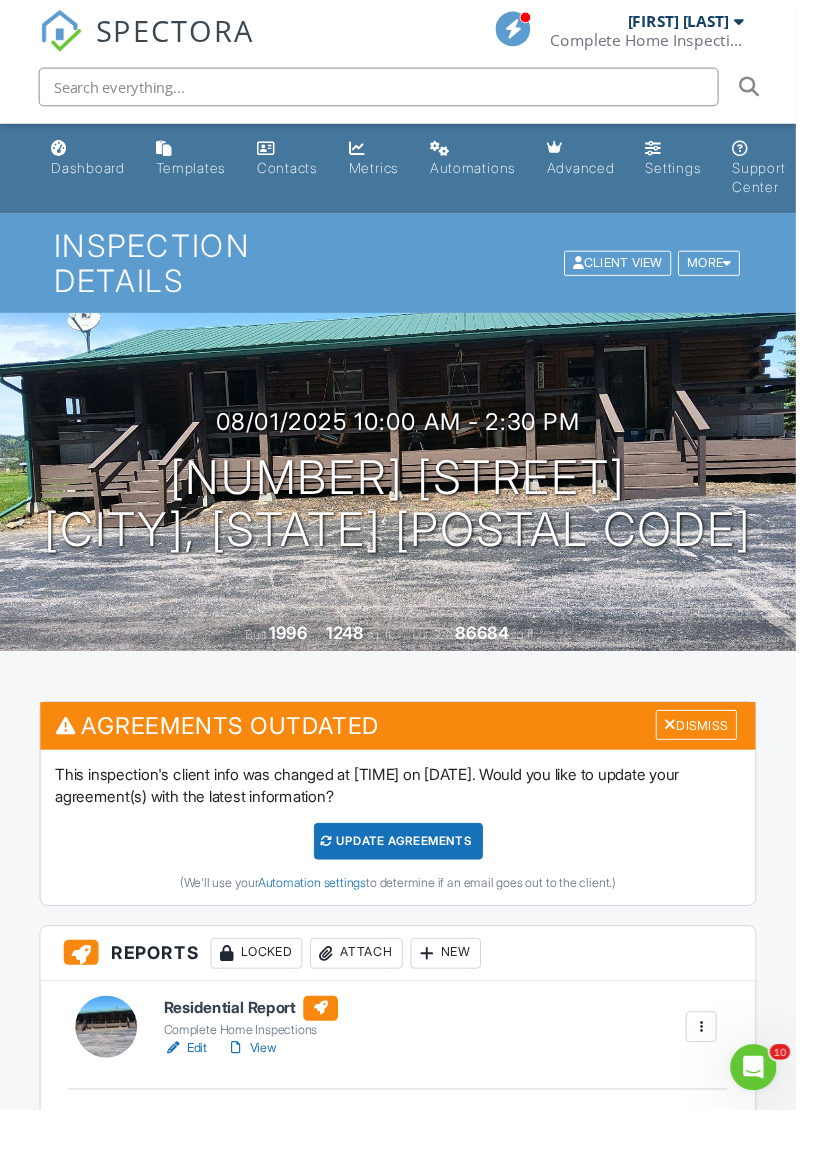click on "Update Agreements" at bounding box center [412, 871] 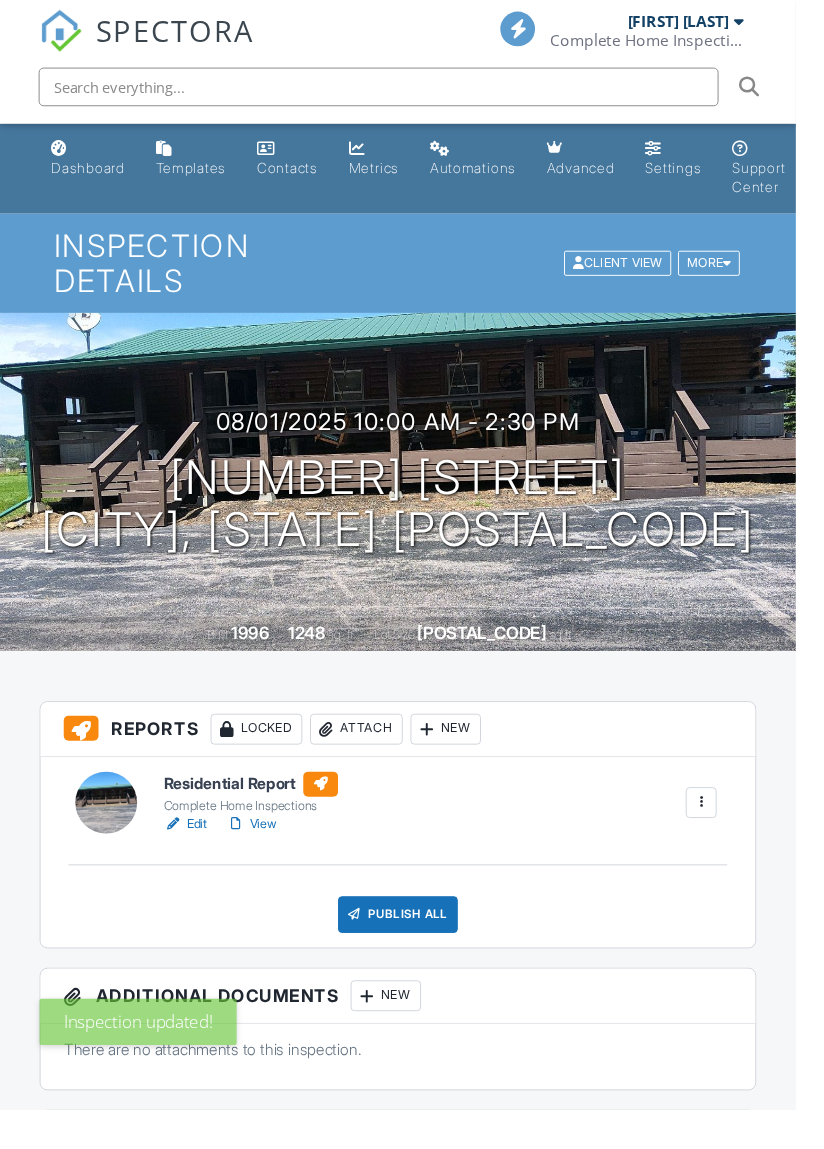 scroll, scrollTop: 172, scrollLeft: 0, axis: vertical 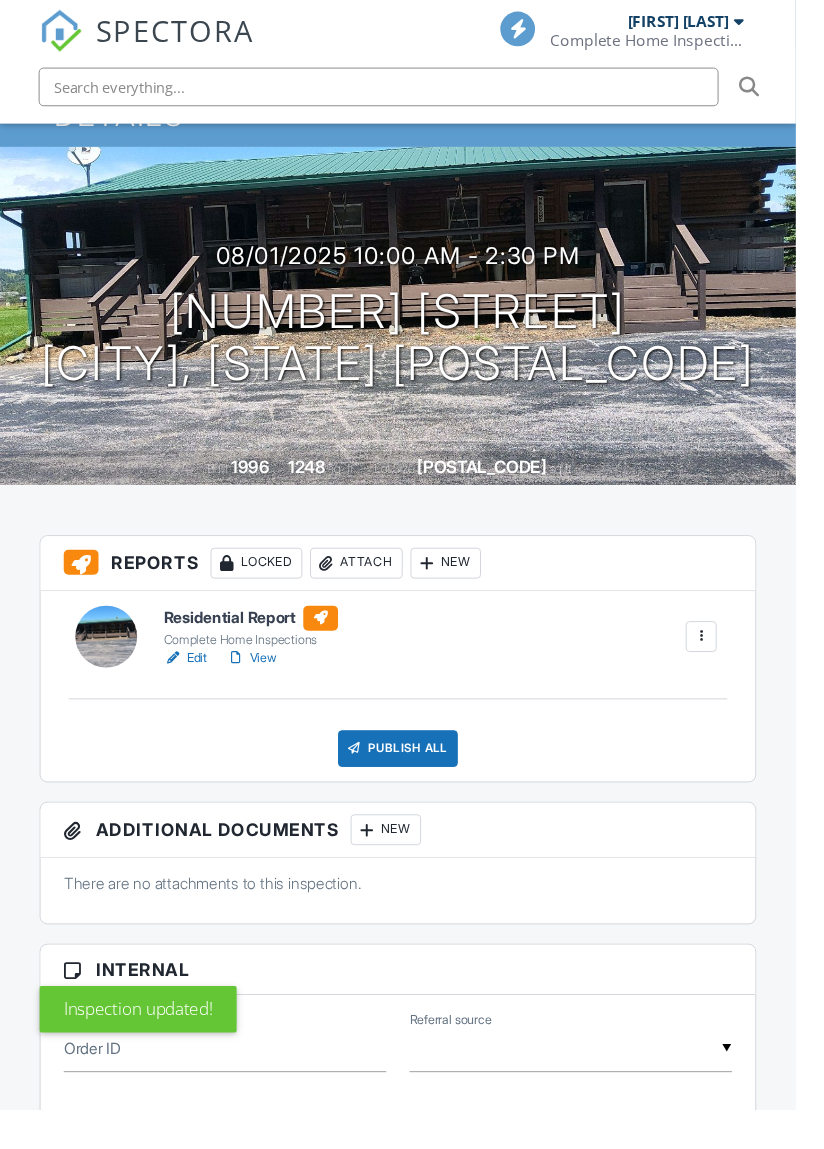 click on "Publish All" at bounding box center [412, 775] 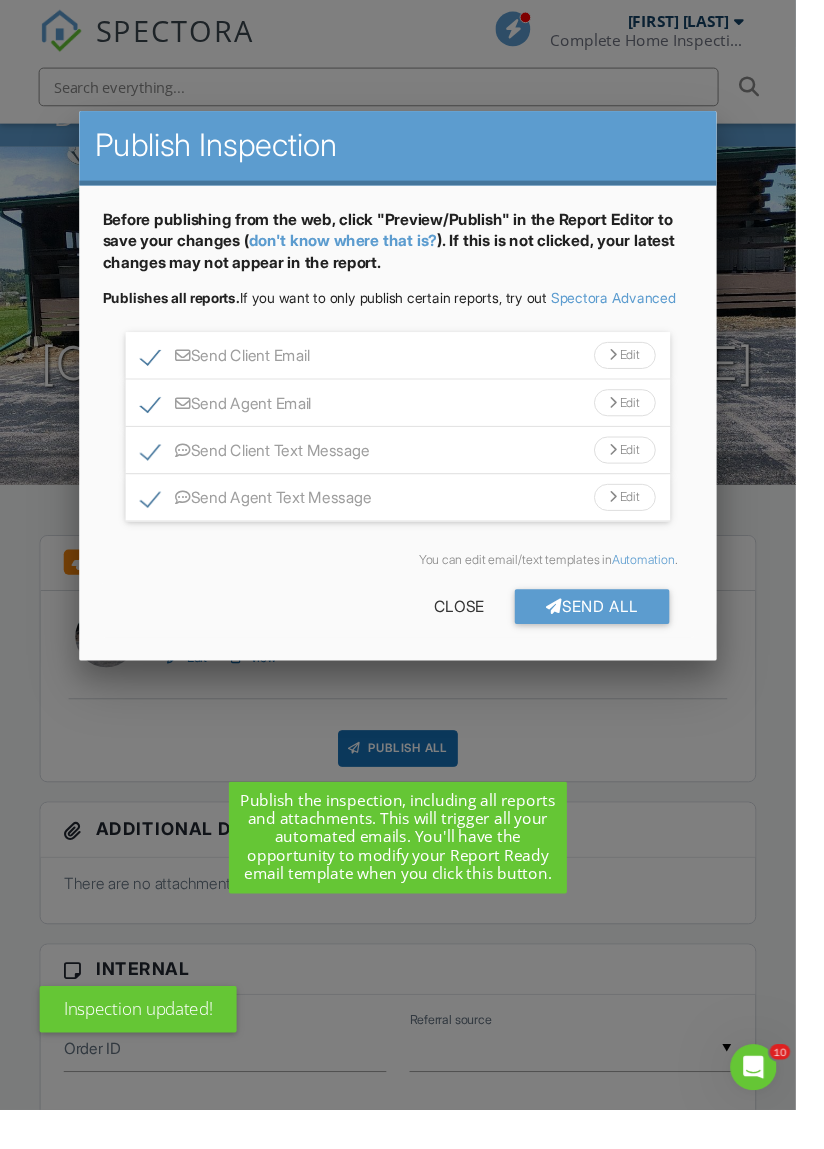 scroll, scrollTop: 0, scrollLeft: 0, axis: both 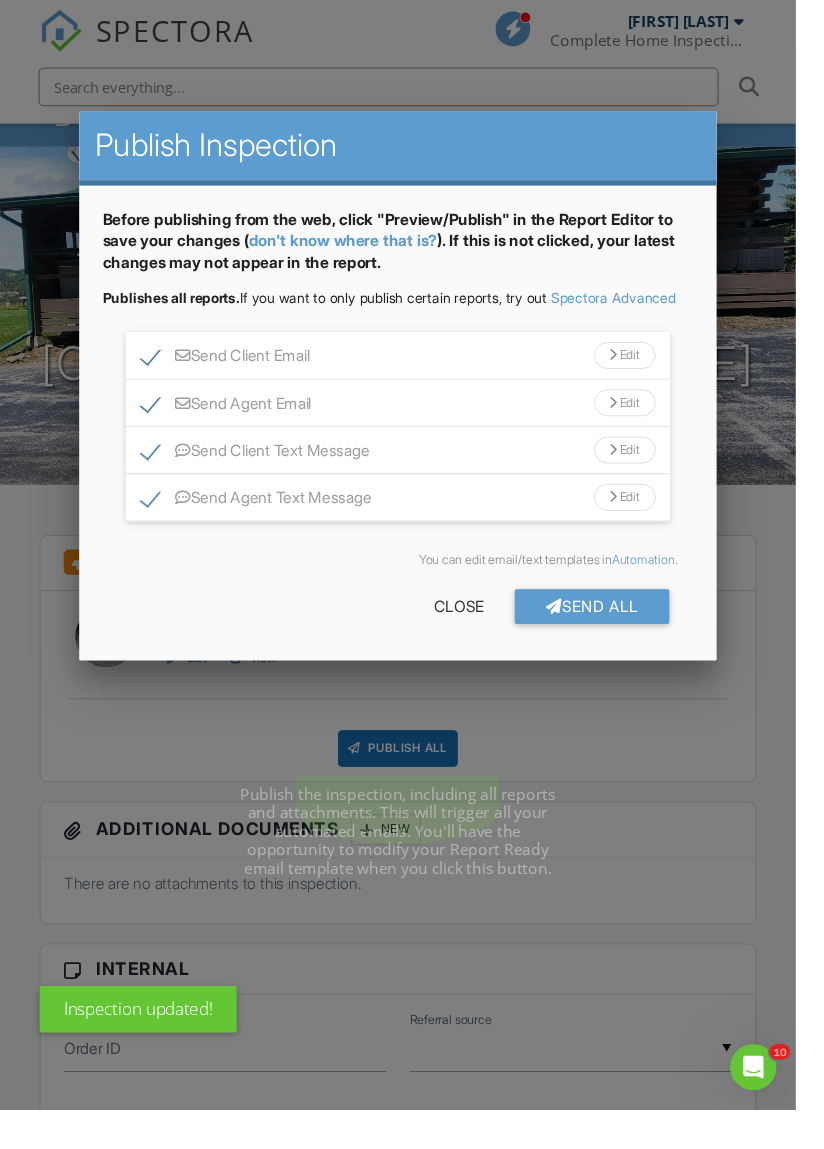 click on "Send All
Close" at bounding box center (411, 632) 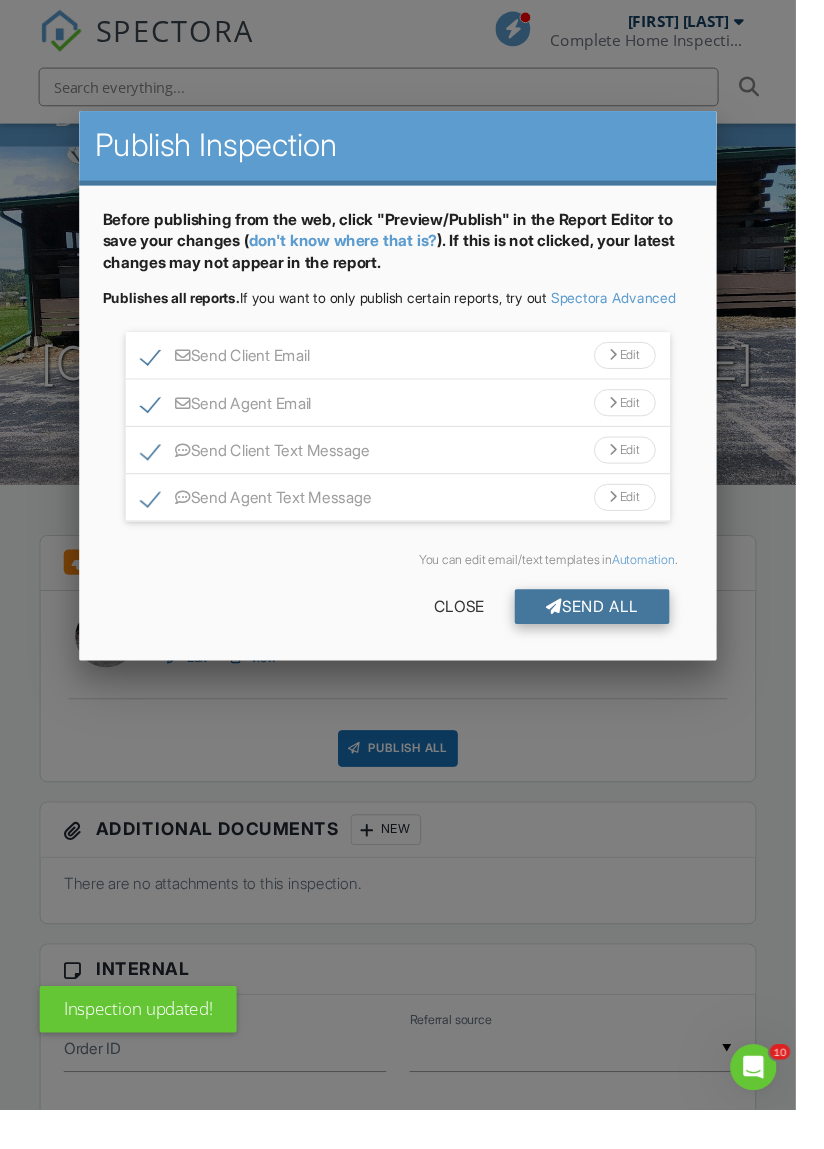click on "Send All" at bounding box center (613, 628) 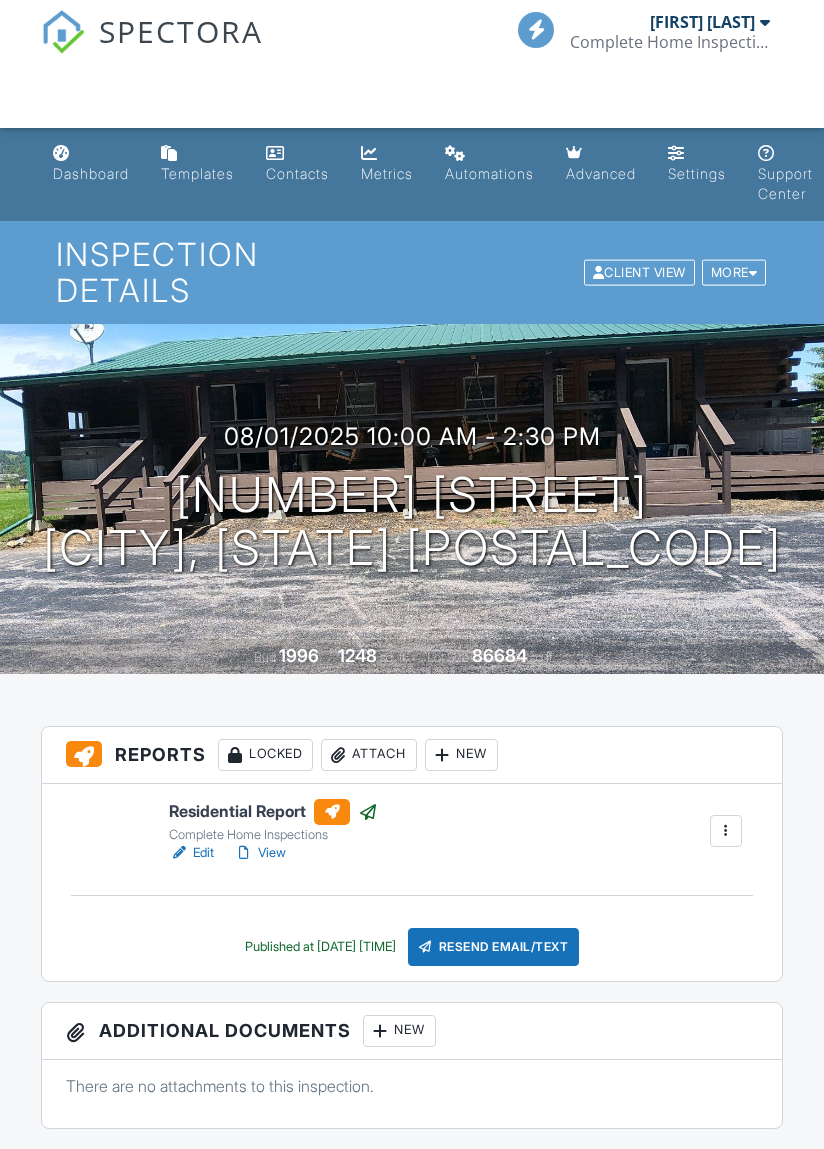 scroll, scrollTop: 172, scrollLeft: 0, axis: vertical 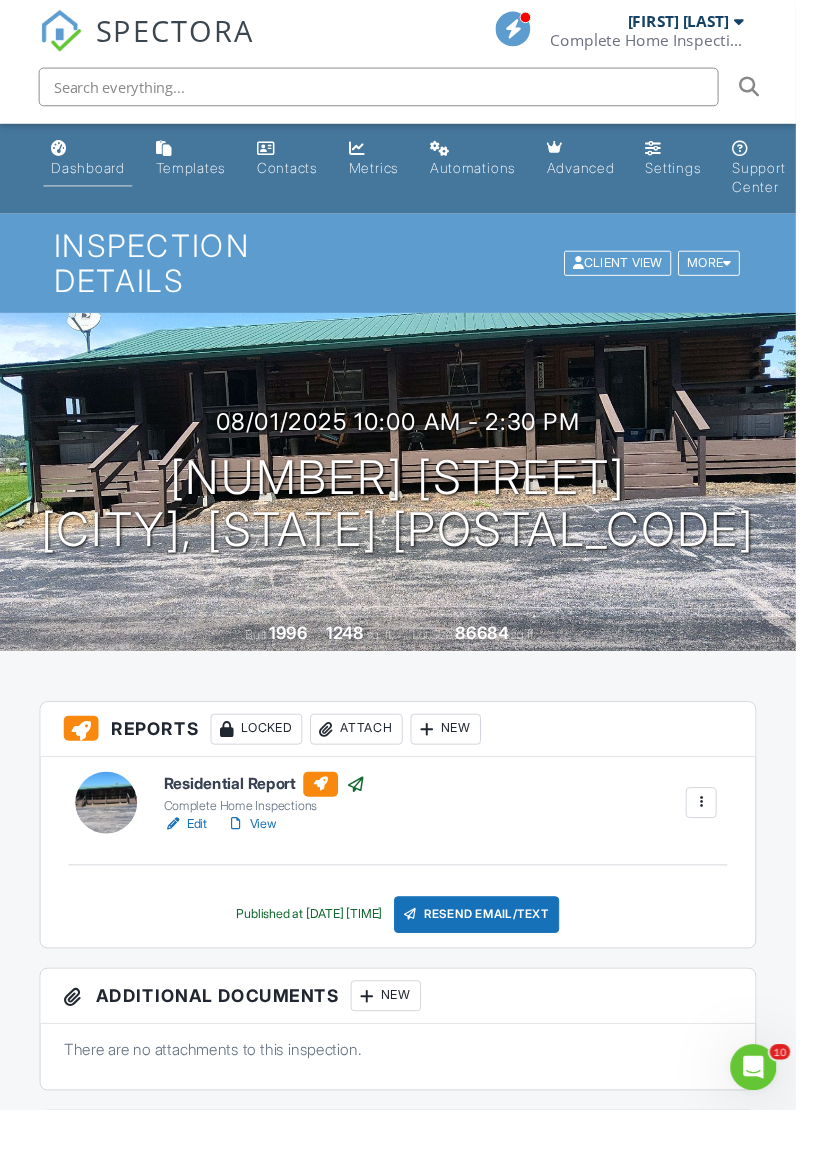 click on "Dashboard" at bounding box center (91, 164) 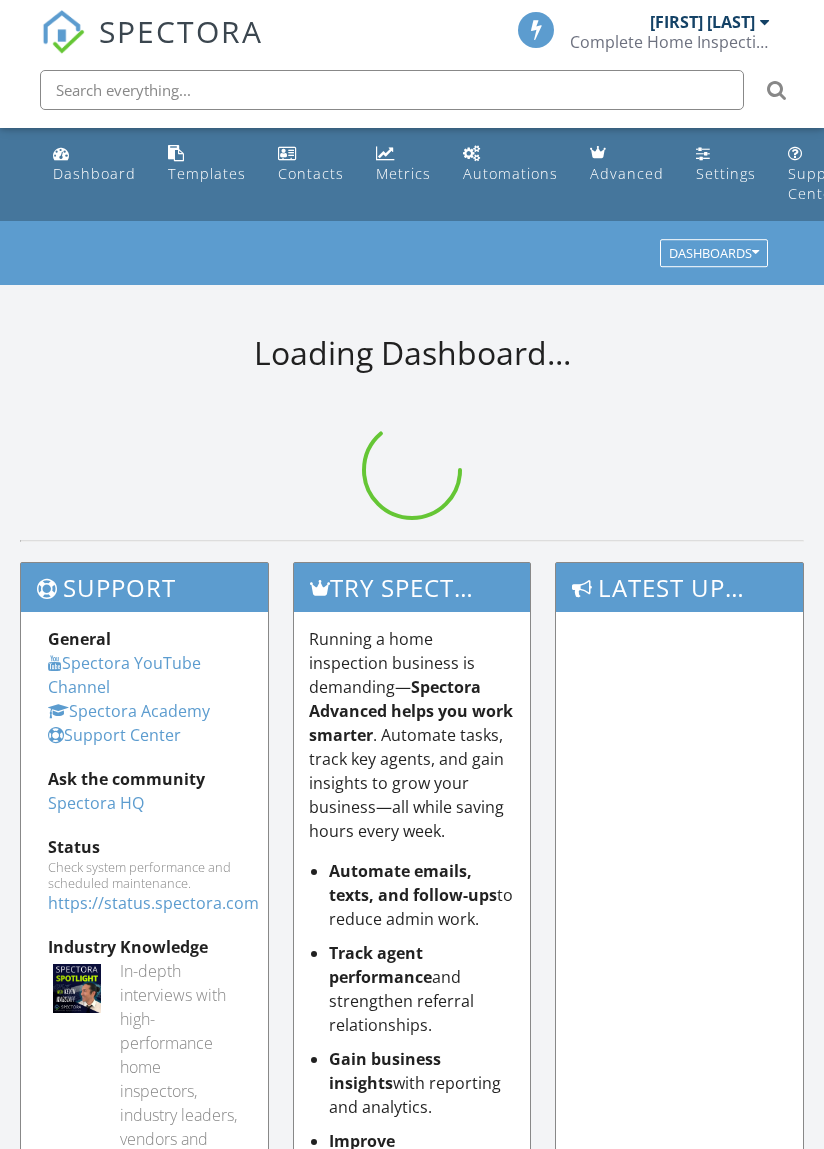 scroll, scrollTop: 0, scrollLeft: 0, axis: both 